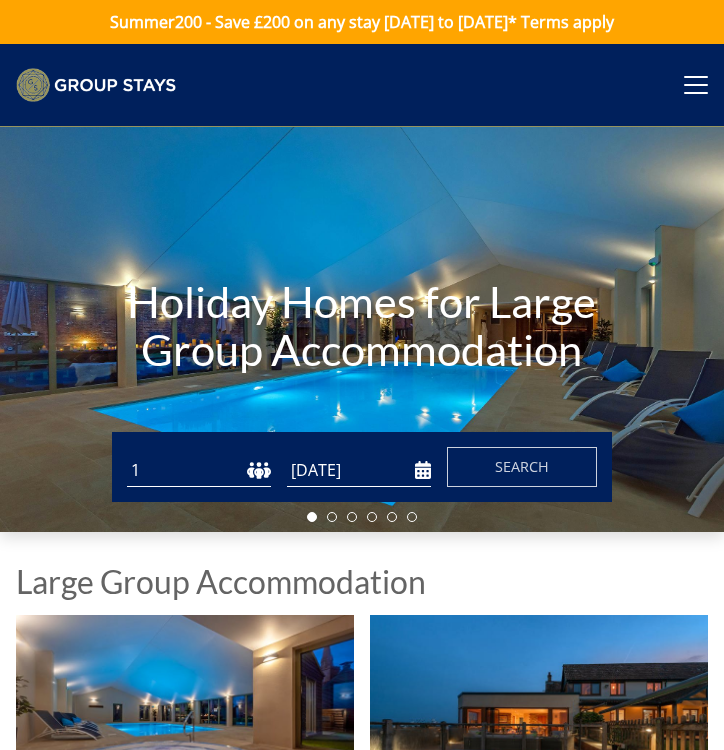 scroll, scrollTop: 0, scrollLeft: 0, axis: both 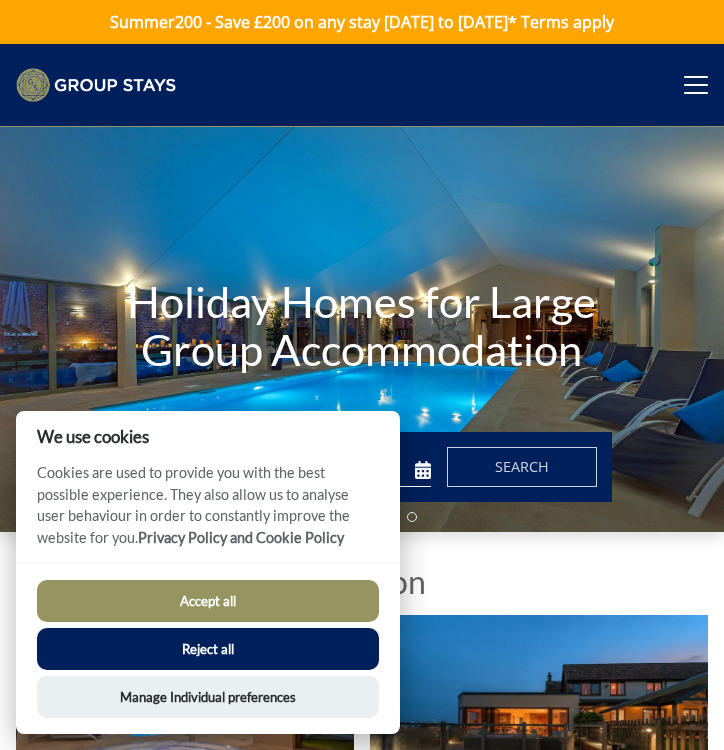 click on "Holiday Homes for Large Group Accommodation" at bounding box center [362, 329] 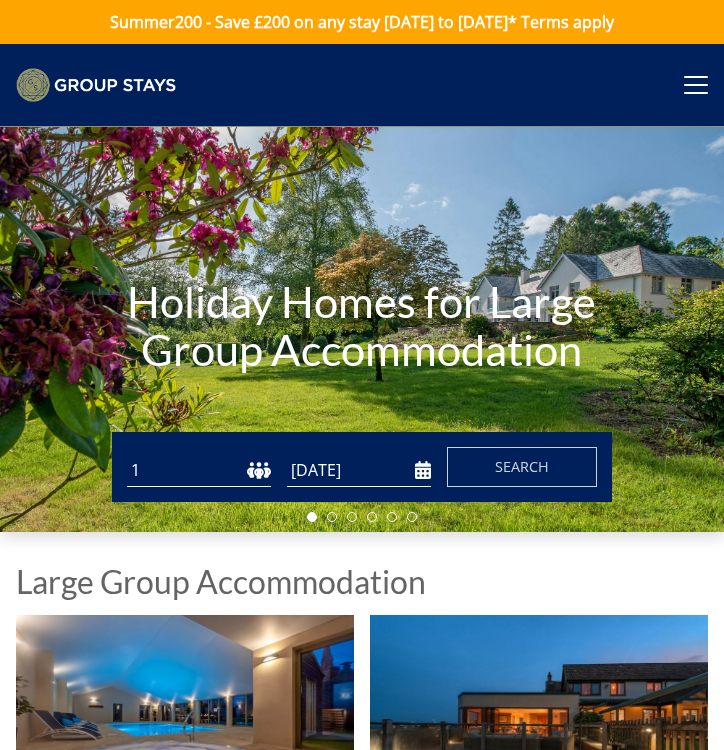 scroll, scrollTop: 0, scrollLeft: 0, axis: both 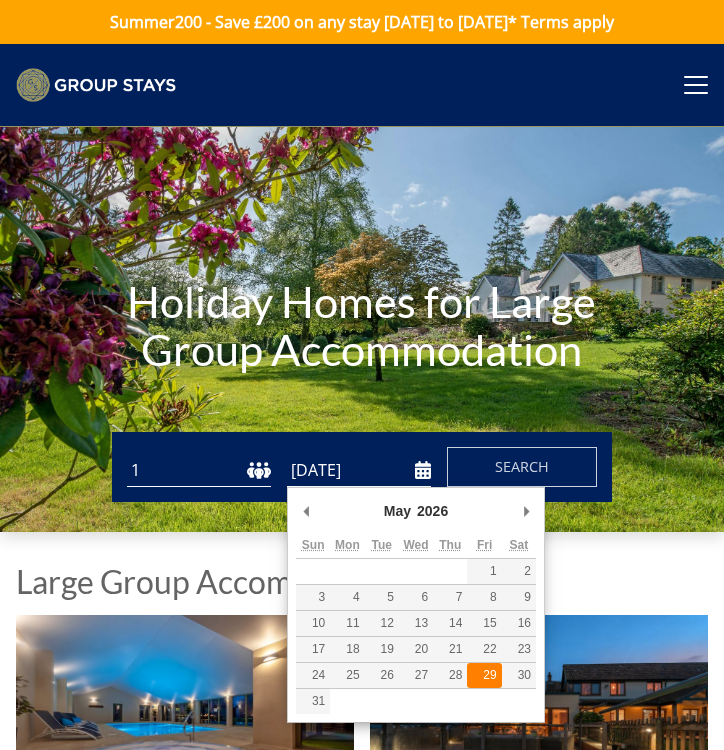 type on "29/05/2026" 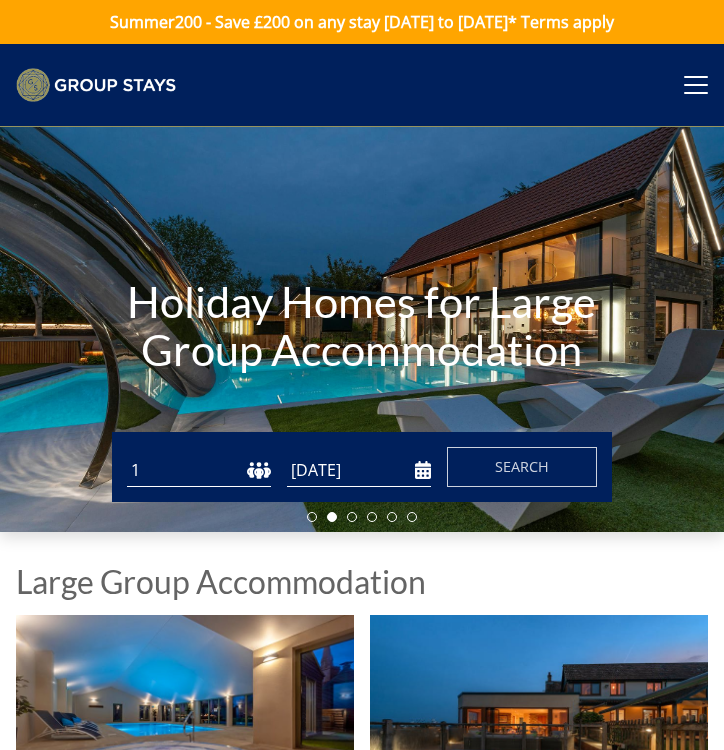 select on "15" 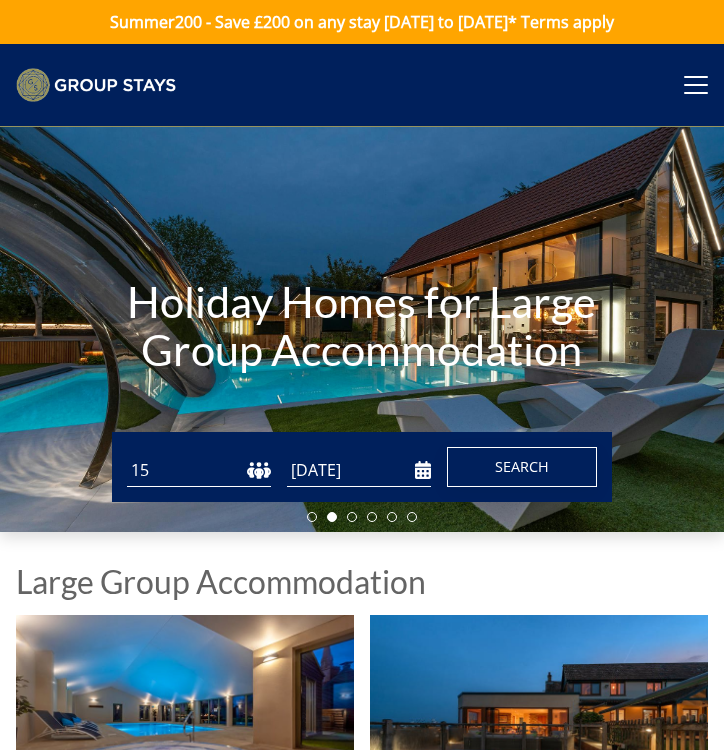click on "Search" at bounding box center (522, 467) 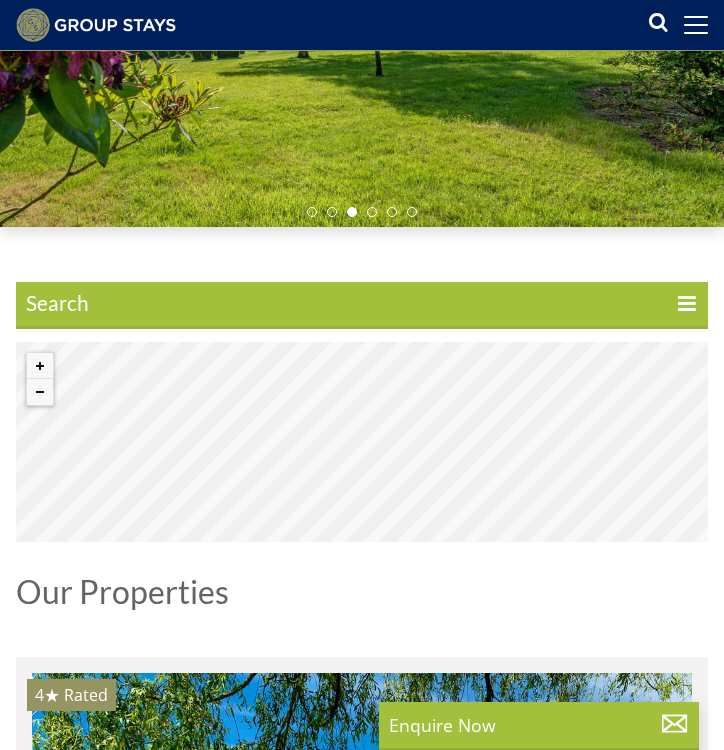 scroll, scrollTop: 270, scrollLeft: 0, axis: vertical 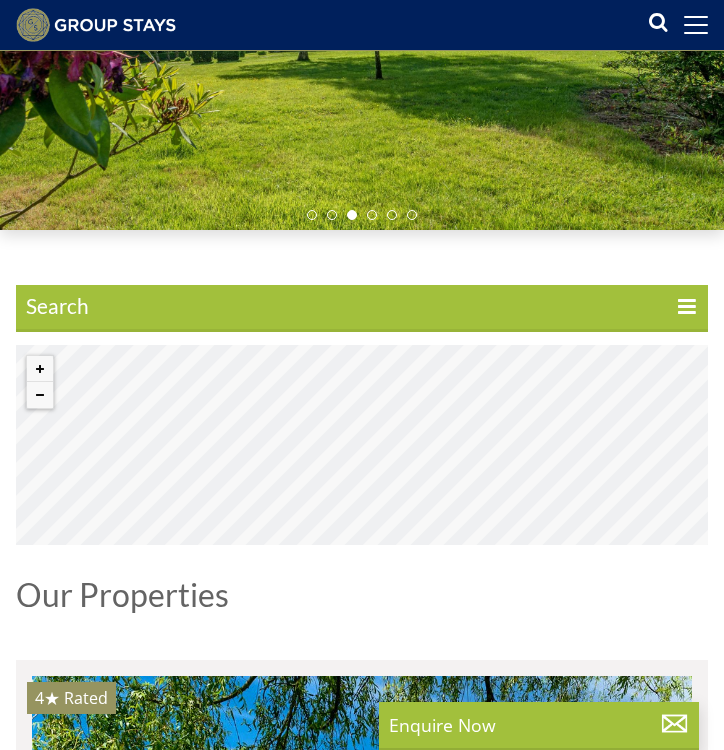 click at bounding box center (687, 309) 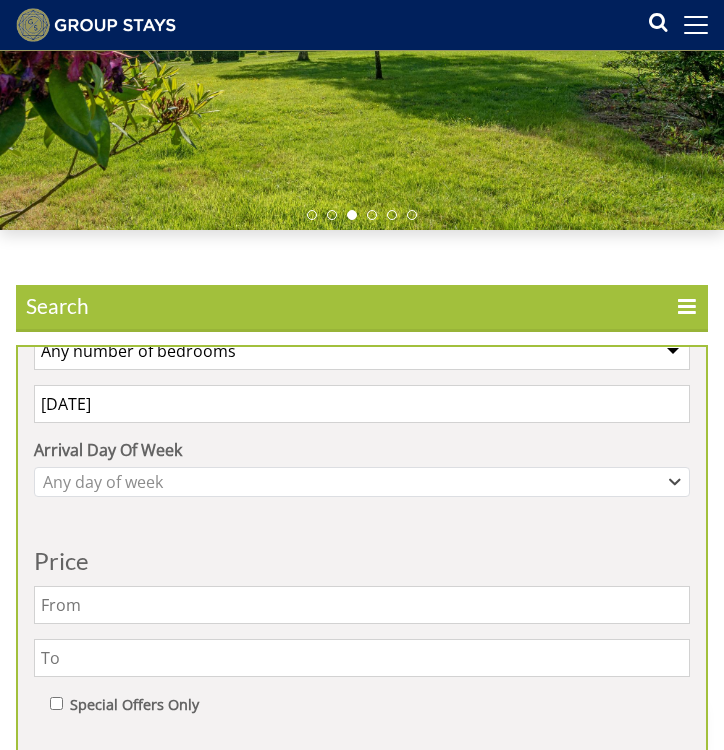 scroll, scrollTop: 179, scrollLeft: 0, axis: vertical 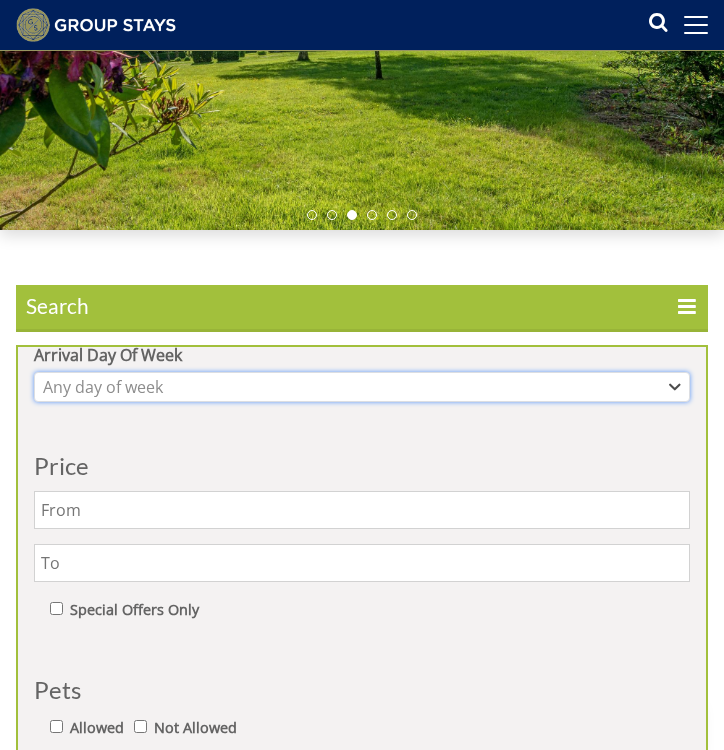 click on "Any day of week" at bounding box center [351, 387] 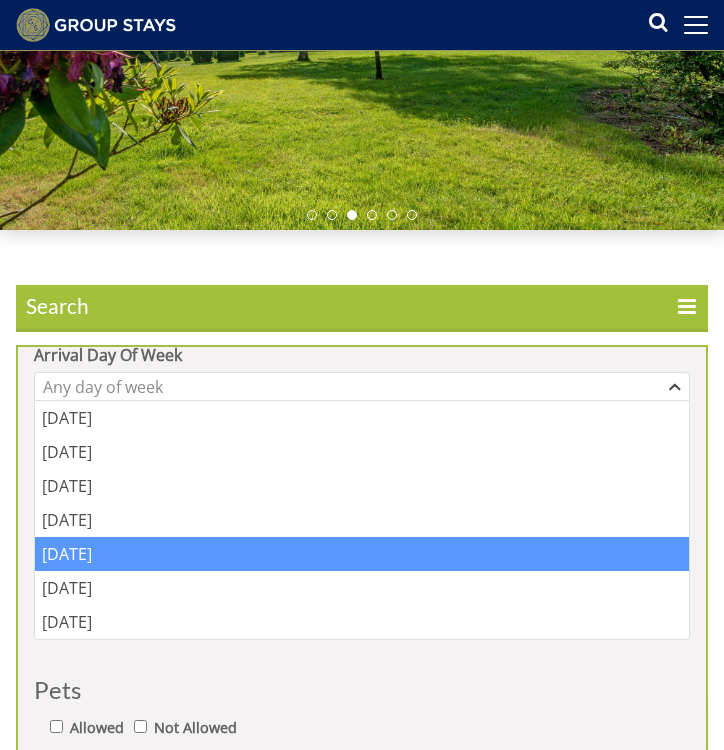 click on "Friday" at bounding box center [362, 554] 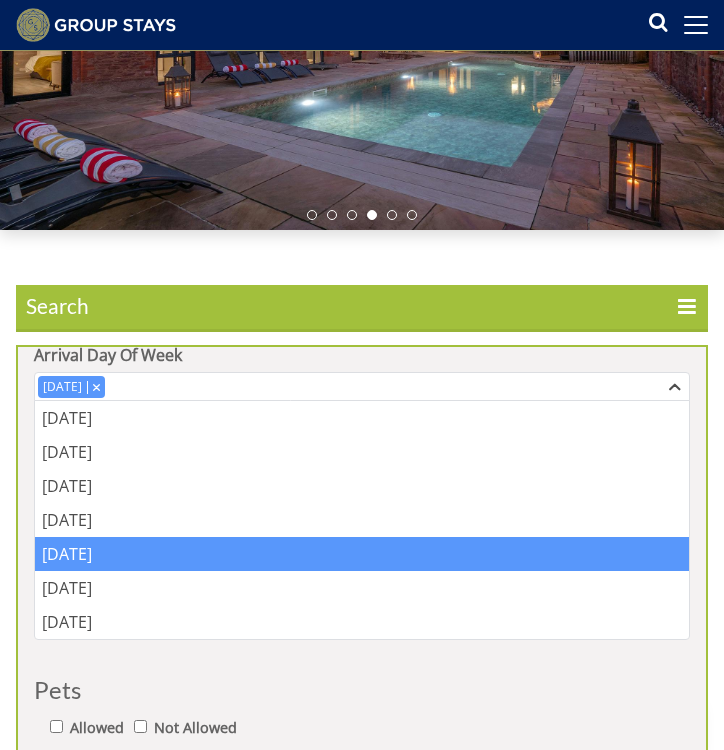 click on "1 Guest
2 Guests
3 Guests
4 Guests
5 Guests
6 Guests
7 Guests
8 Guests
9 Guests
10 Guests
11 Guests
12 Guests
13 Guests
14 Guests
15 Guests
16 Guests
17 Guests
18 Guests
19 Guests
20 Guests
21 Guests
22 Guests
23 Guests
24 Guests
25 Guests
26 Guests
27 Guests
28 Guests
29 Guests
30 Guests
31 Guests
32 Guests
Any number of bedrooms
4 Bedrooms
5 Bedrooms
6 Bedrooms
7 Bedrooms
8 Bedrooms
9 Bedrooms
10 Bedrooms
11 Bedrooms
12 Bedrooms
13 Bedrooms
14 Bedrooms
15 Bedrooms
16 Bedrooms
29/05/2026
Arrival Day Of Week
Monday Tuesday Wednesday Thursday Friday Saturday Sunday Friday
Price" at bounding box center [362, 634] 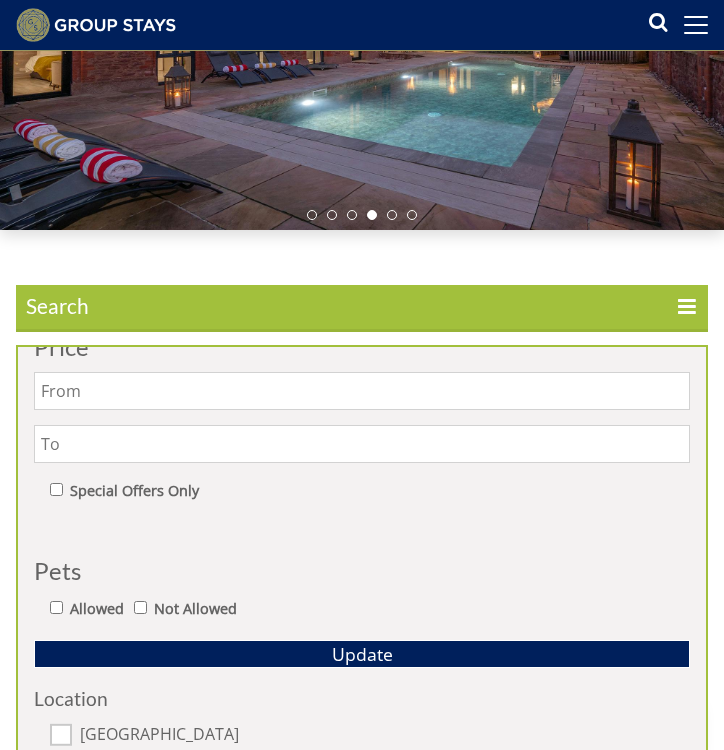 scroll, scrollTop: 308, scrollLeft: 0, axis: vertical 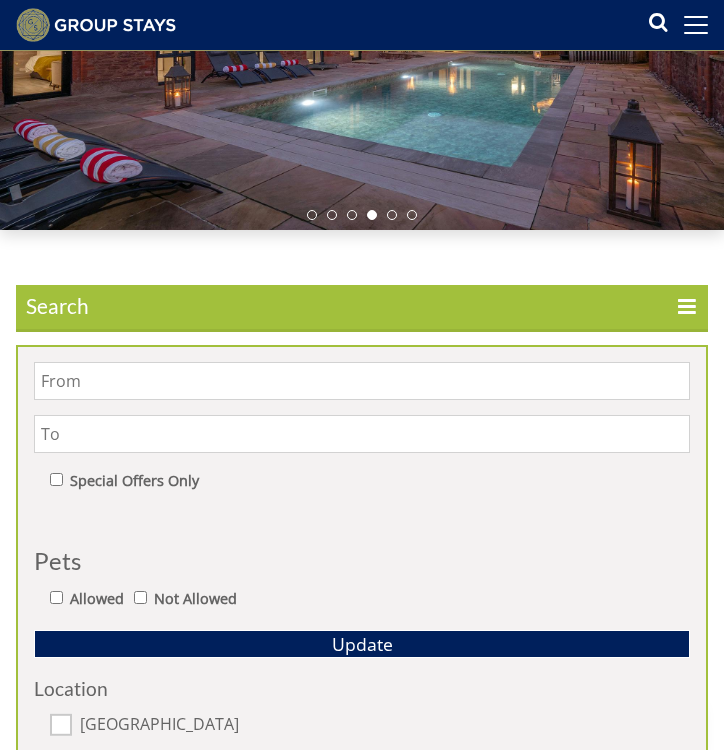 click at bounding box center [362, 434] 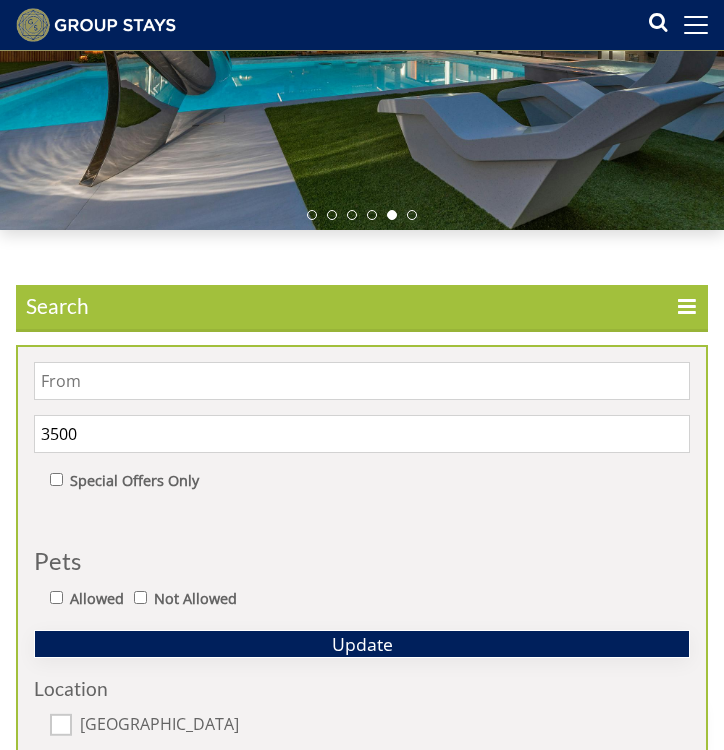 type on "3500" 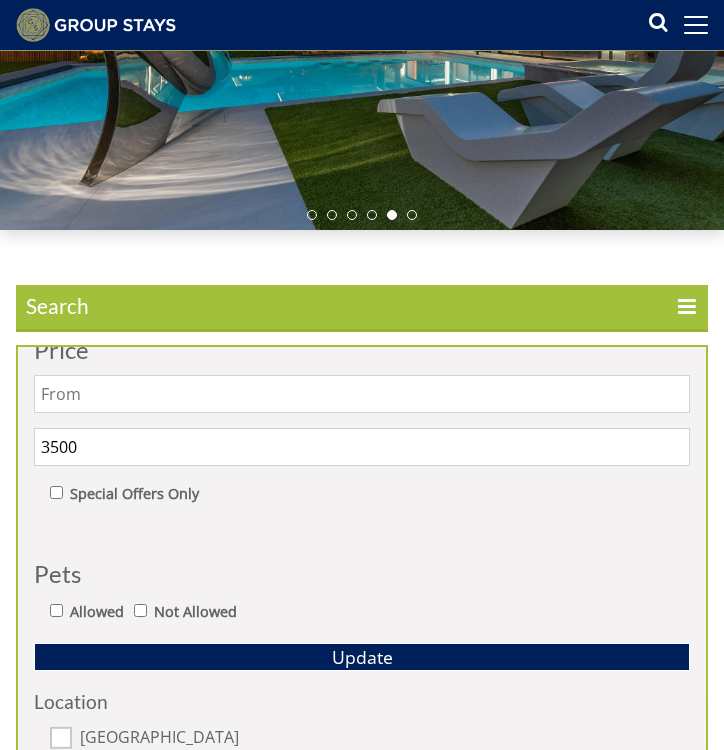 scroll, scrollTop: 292, scrollLeft: 0, axis: vertical 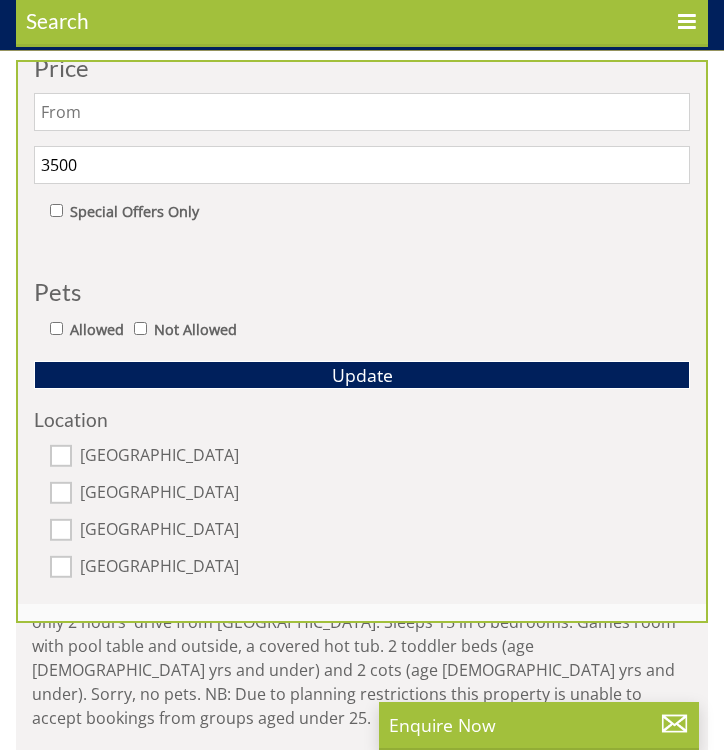 click on "Search
Search
1 Guest
2 Guests
3 Guests
4 Guests
5 Guests
6 Guests
7 Guests
8 Guests
9 Guests
10 Guests
11 Guests
12 Guests
13 Guests
14 Guests
15 Guests
16 Guests
17 Guests
18 Guests
19 Guests
20 Guests
21 Guests
22 Guests
23 Guests
24 Guests
25 Guests
26 Guests
27 Guests
28 Guests
29 Guests
30 Guests
31 Guests
32 Guests
Any number of bedrooms
4 Bedrooms
5 Bedrooms
6 Bedrooms
7 Bedrooms
8 Bedrooms
9 Bedrooms
10 Bedrooms
11 Bedrooms
12 Bedrooms
13 Bedrooms
14 Bedrooms
15 Bedrooms
16 Bedrooms
29/05/2026
Arrival Day Of Week
Monday Tuesday Wednesday" at bounding box center [362, 2136] 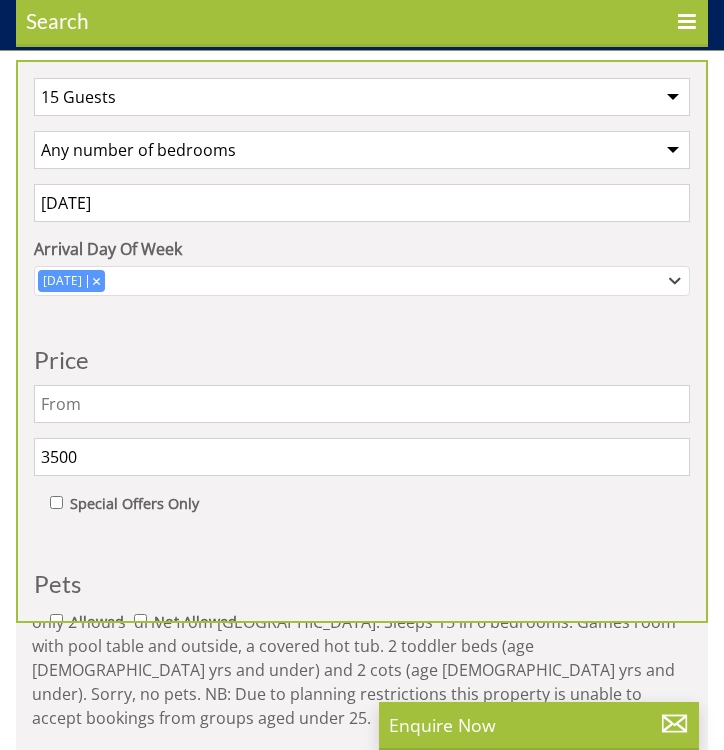scroll, scrollTop: 0, scrollLeft: 0, axis: both 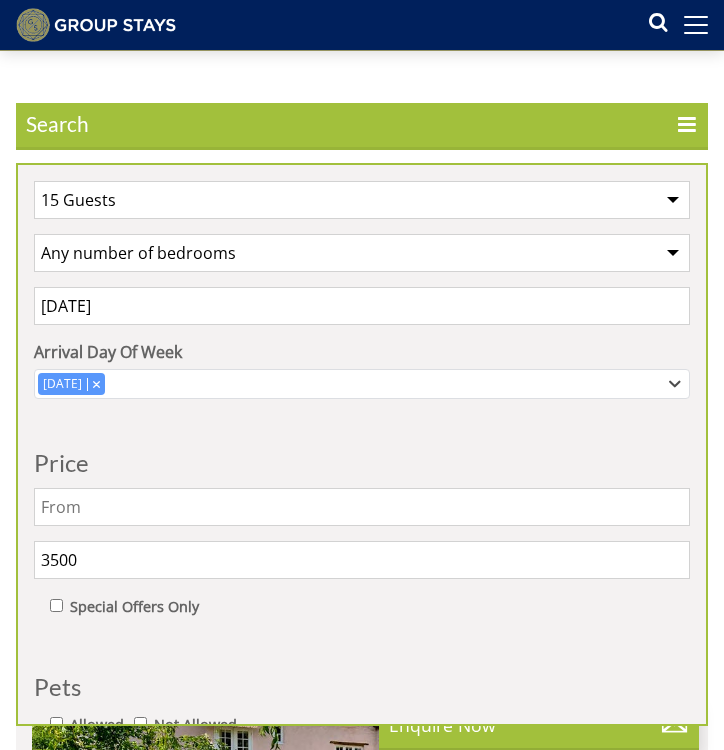 click at bounding box center [687, 127] 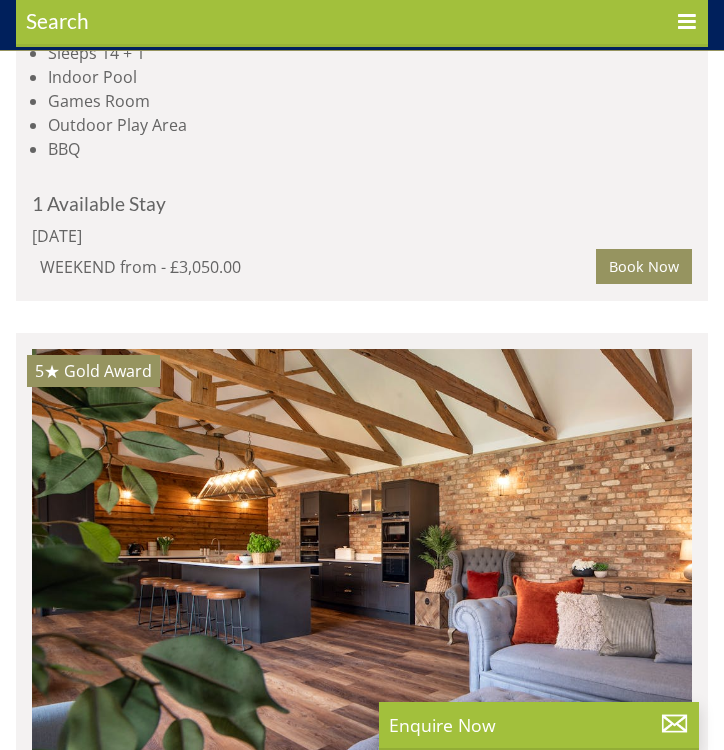 scroll, scrollTop: 2078, scrollLeft: 0, axis: vertical 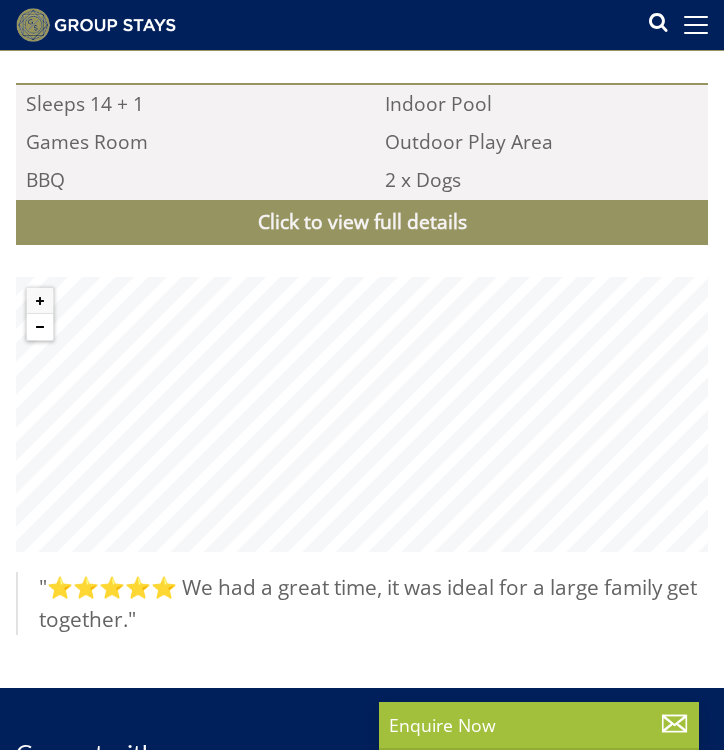 click at bounding box center (40, 327) 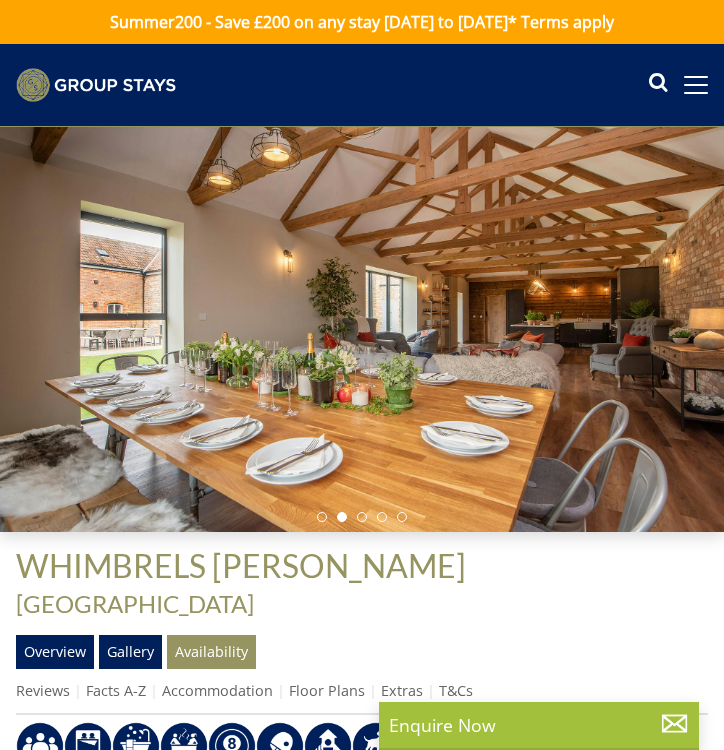 scroll, scrollTop: 0, scrollLeft: 0, axis: both 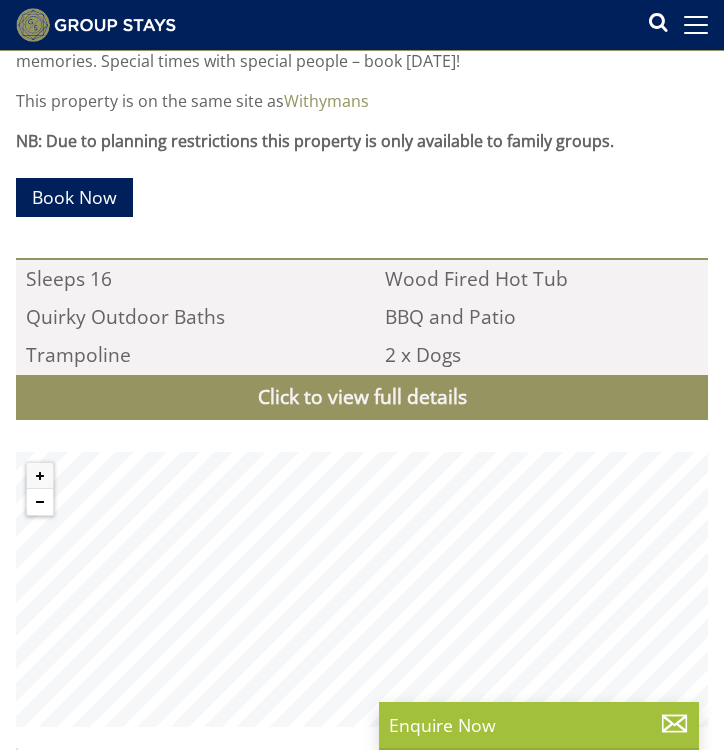 click at bounding box center (40, 502) 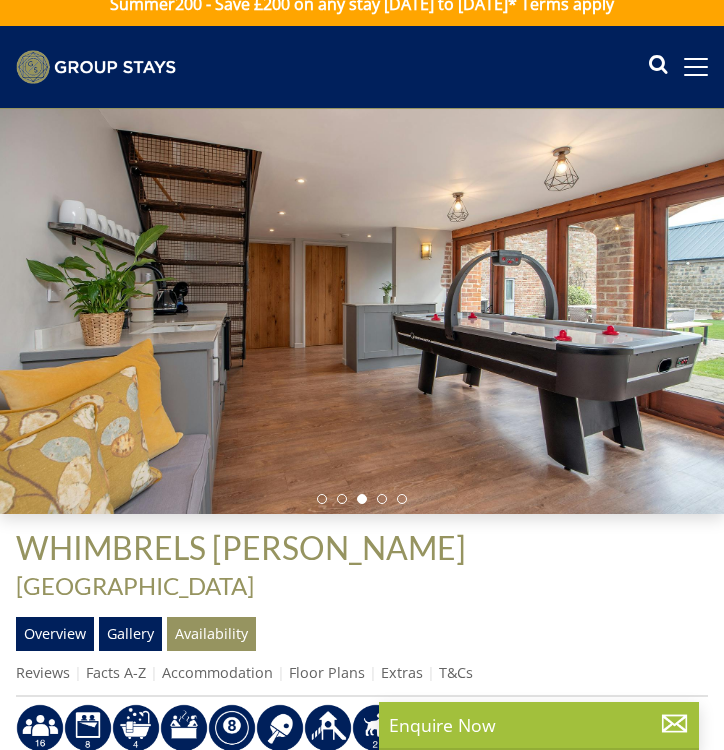 scroll, scrollTop: 0, scrollLeft: 0, axis: both 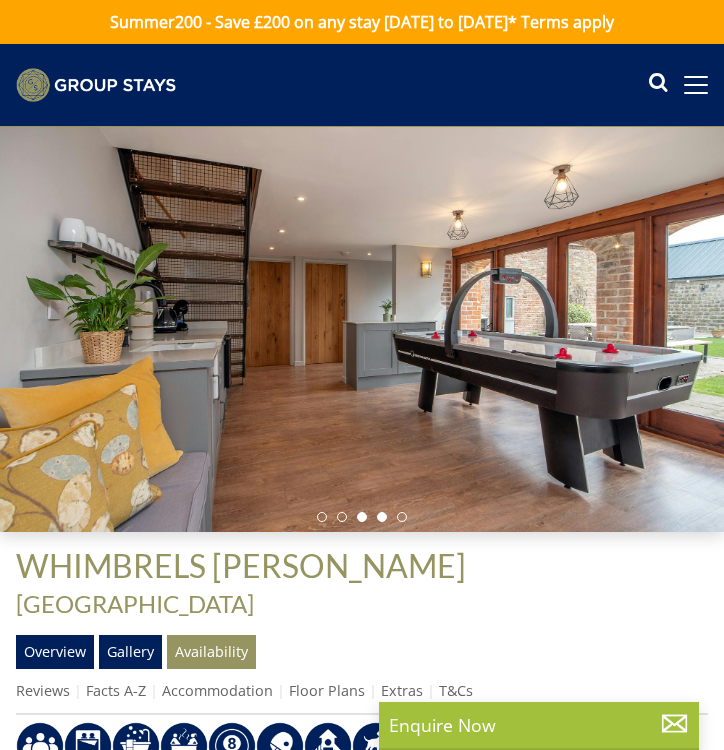 click at bounding box center [382, 517] 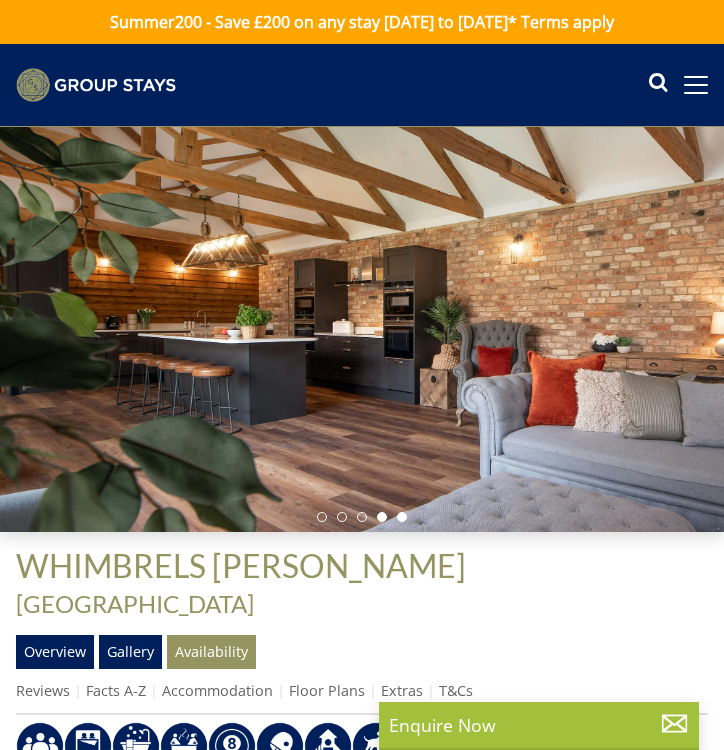 click at bounding box center [402, 517] 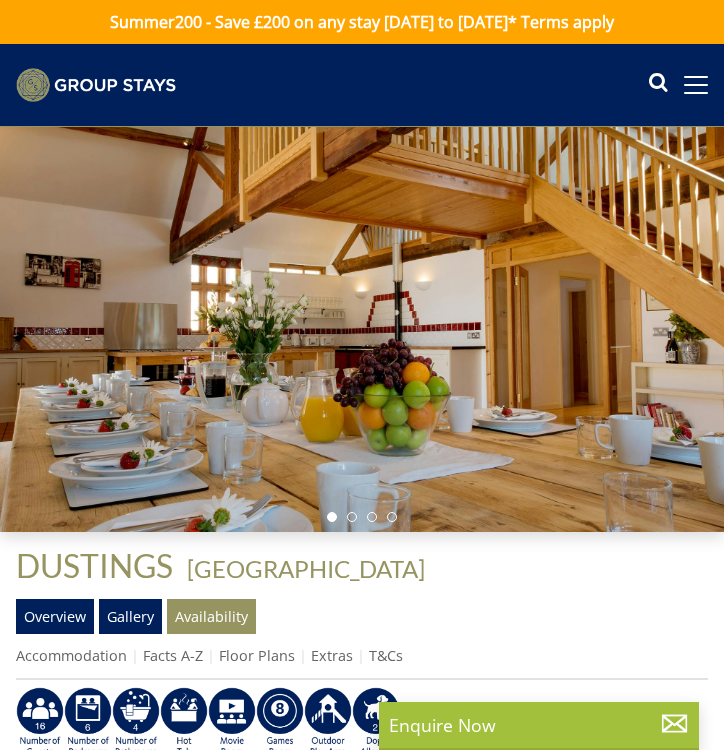 scroll, scrollTop: 0, scrollLeft: 0, axis: both 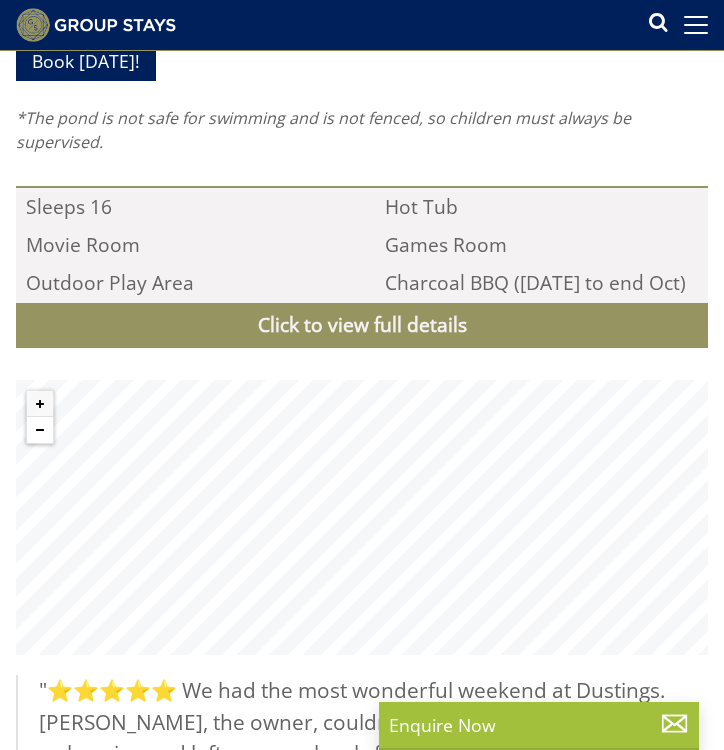 click at bounding box center [40, 430] 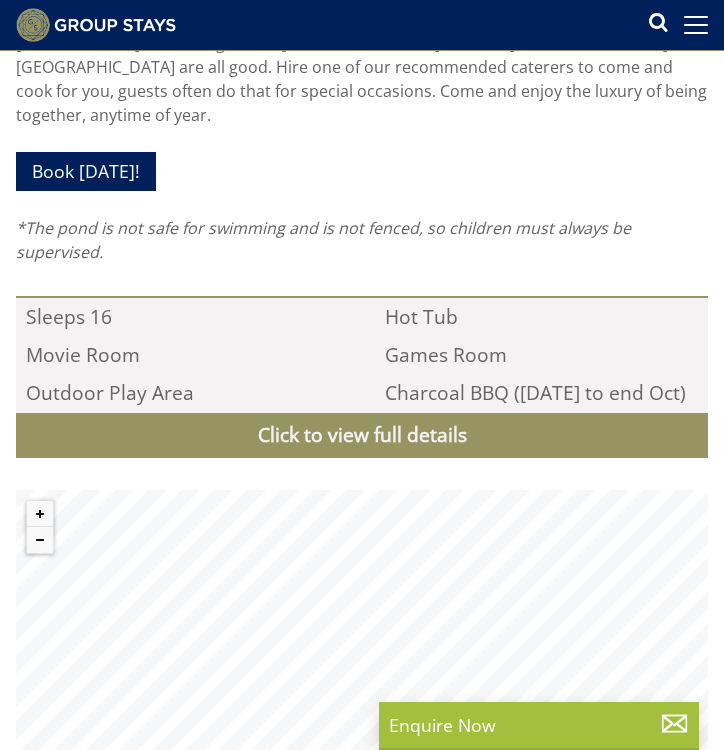 scroll, scrollTop: 1684, scrollLeft: 0, axis: vertical 